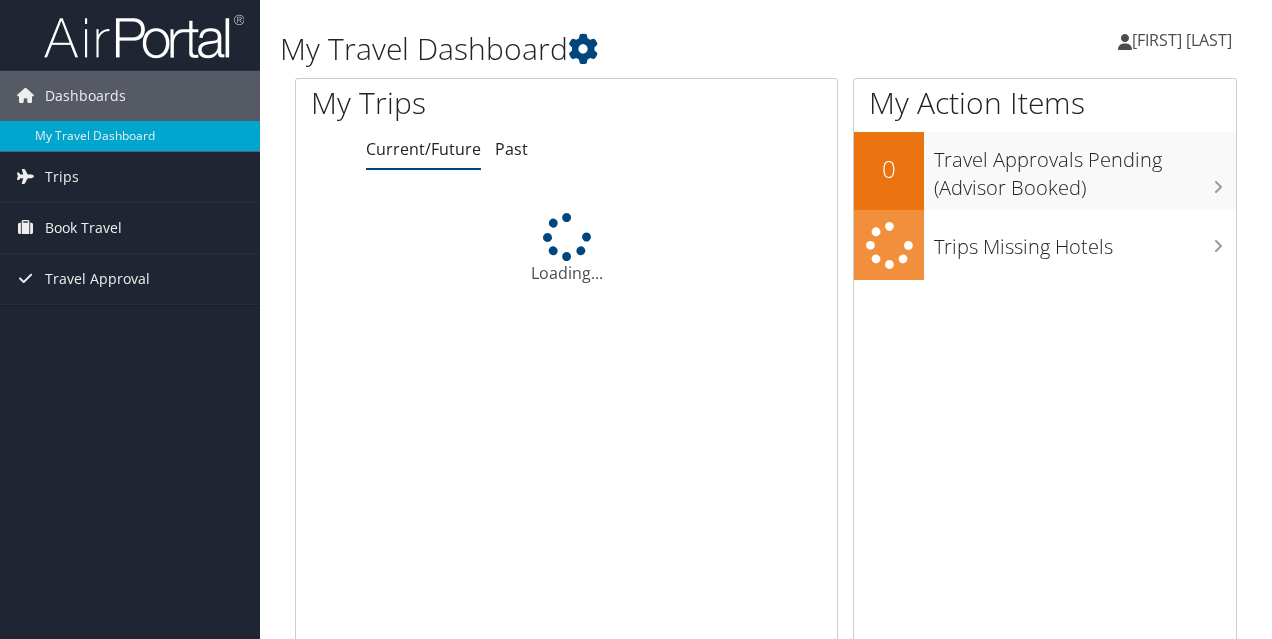 scroll, scrollTop: 0, scrollLeft: 0, axis: both 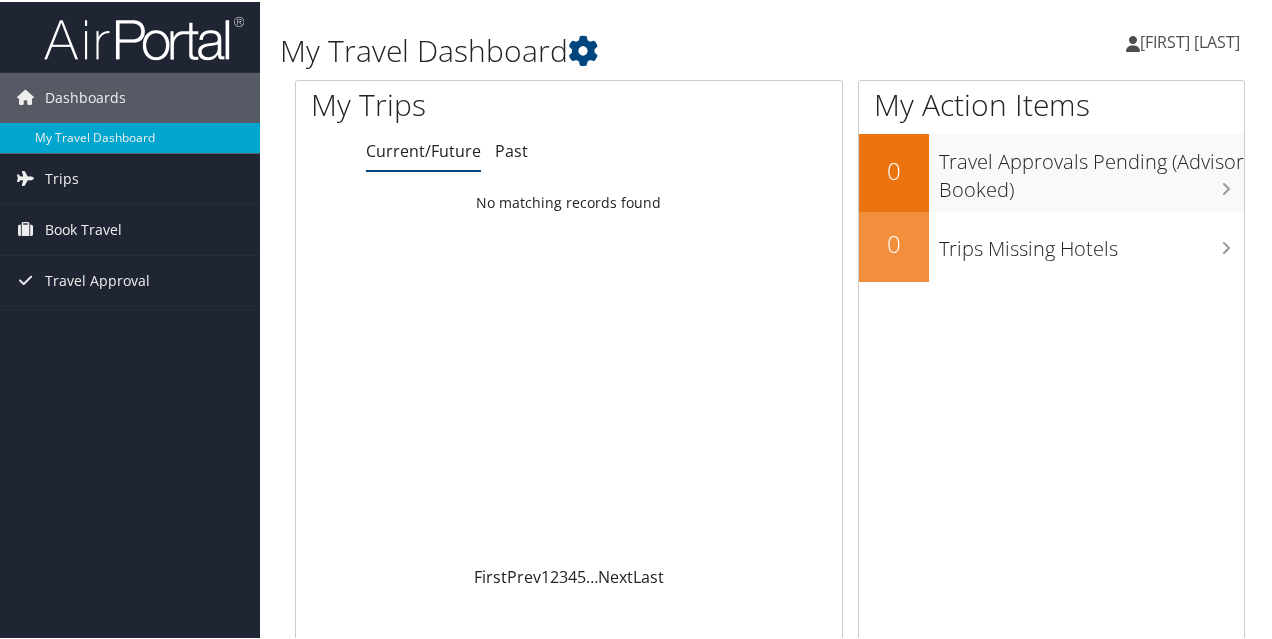 click on "[FIRST] [LAST]" at bounding box center [1190, 40] 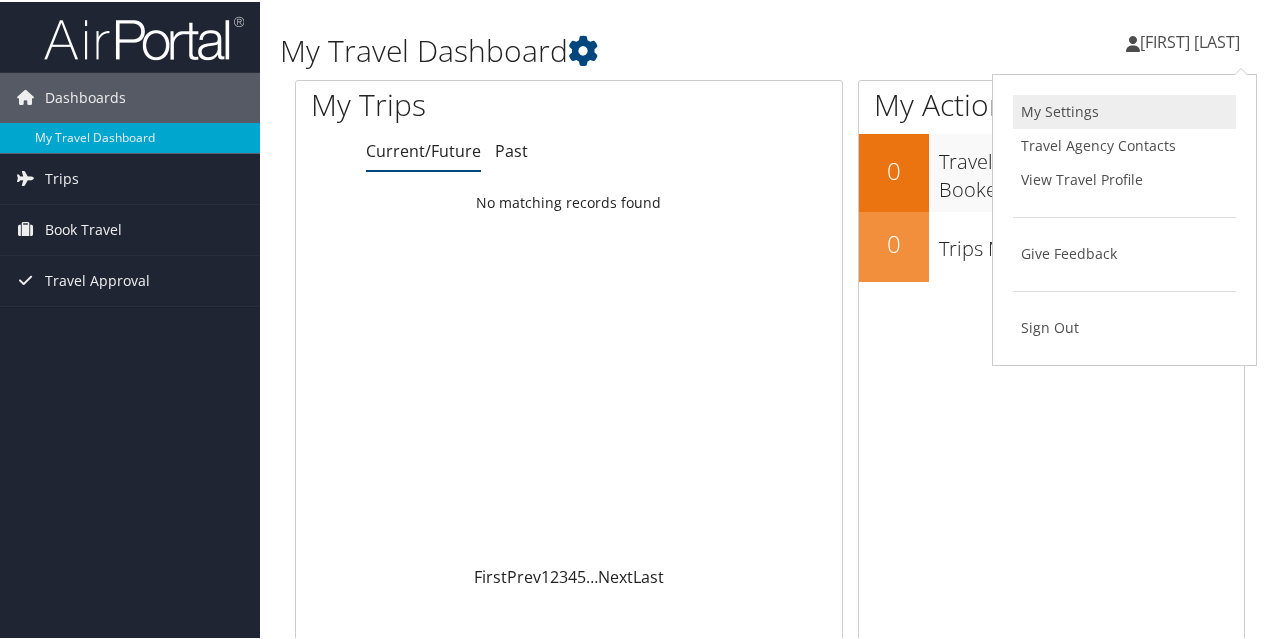 click on "My Settings" at bounding box center [1124, 110] 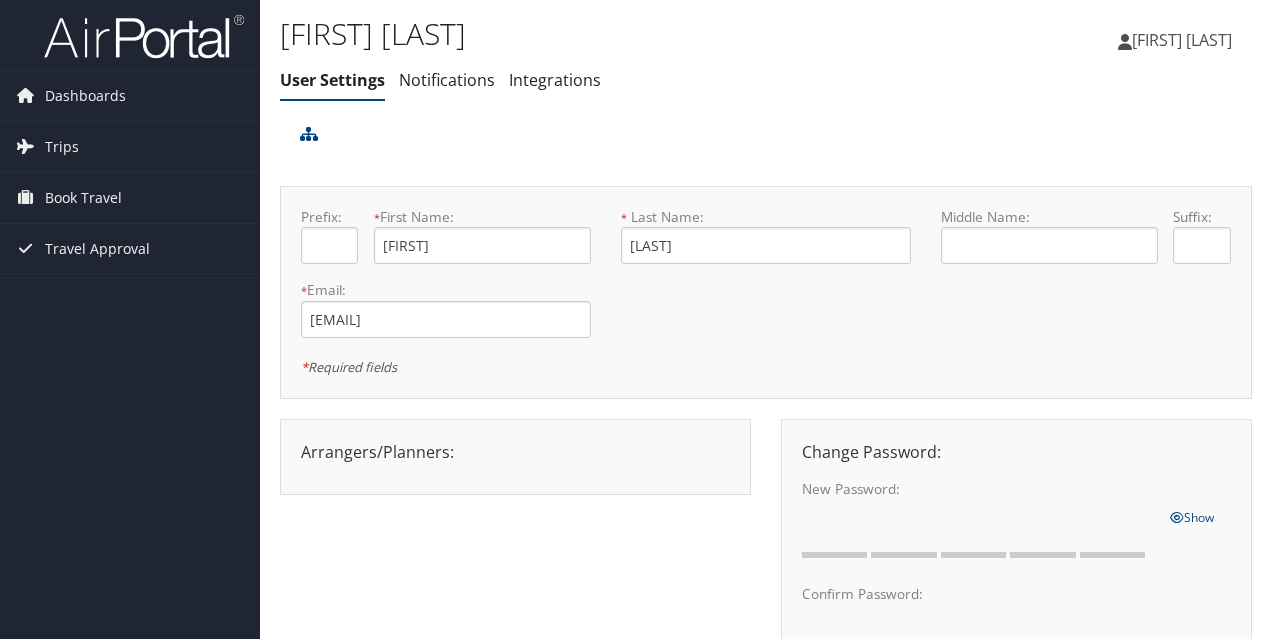 scroll, scrollTop: 0, scrollLeft: 0, axis: both 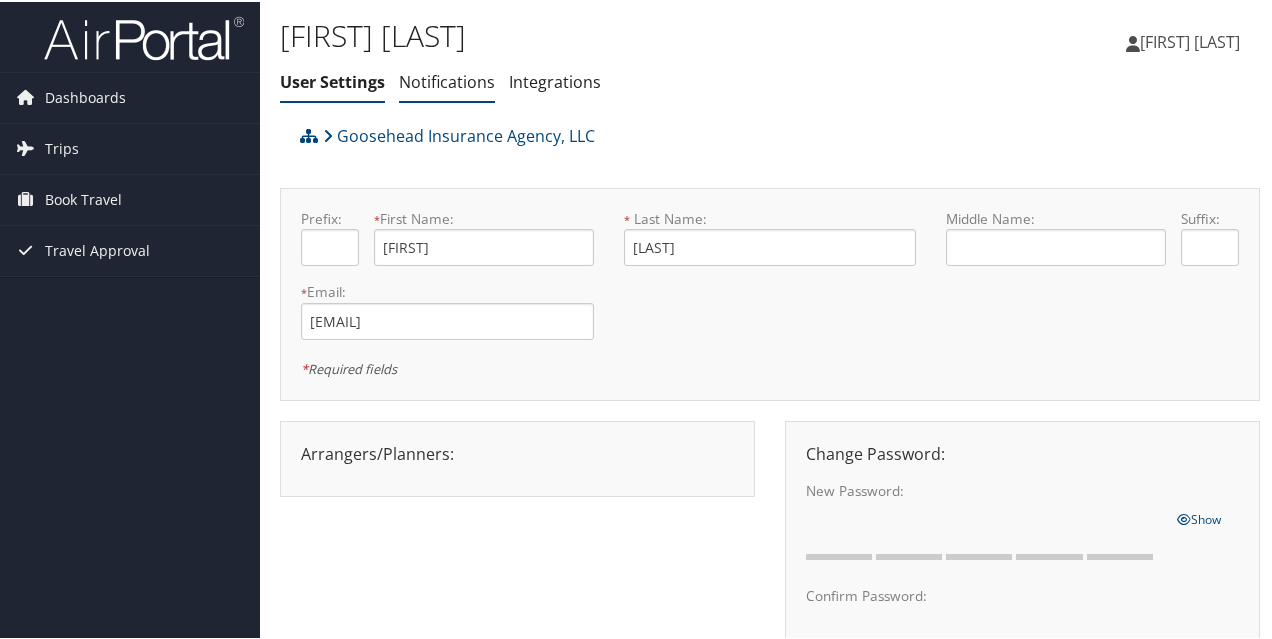 click on "Notifications" at bounding box center (447, 80) 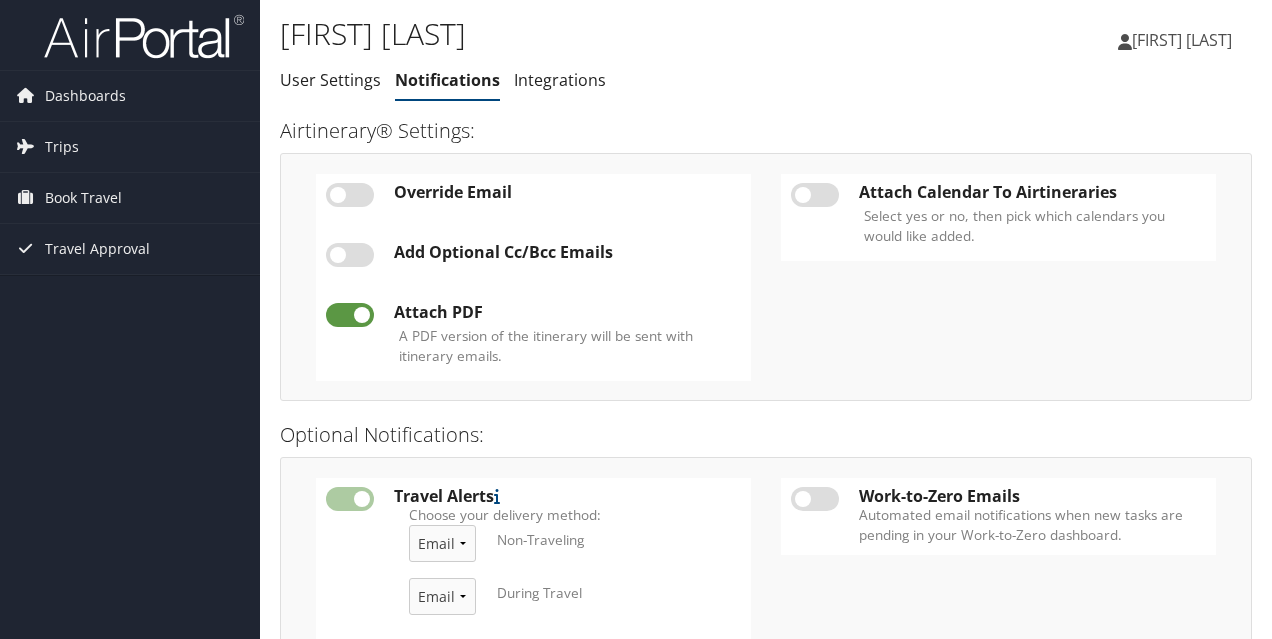 scroll, scrollTop: 0, scrollLeft: 0, axis: both 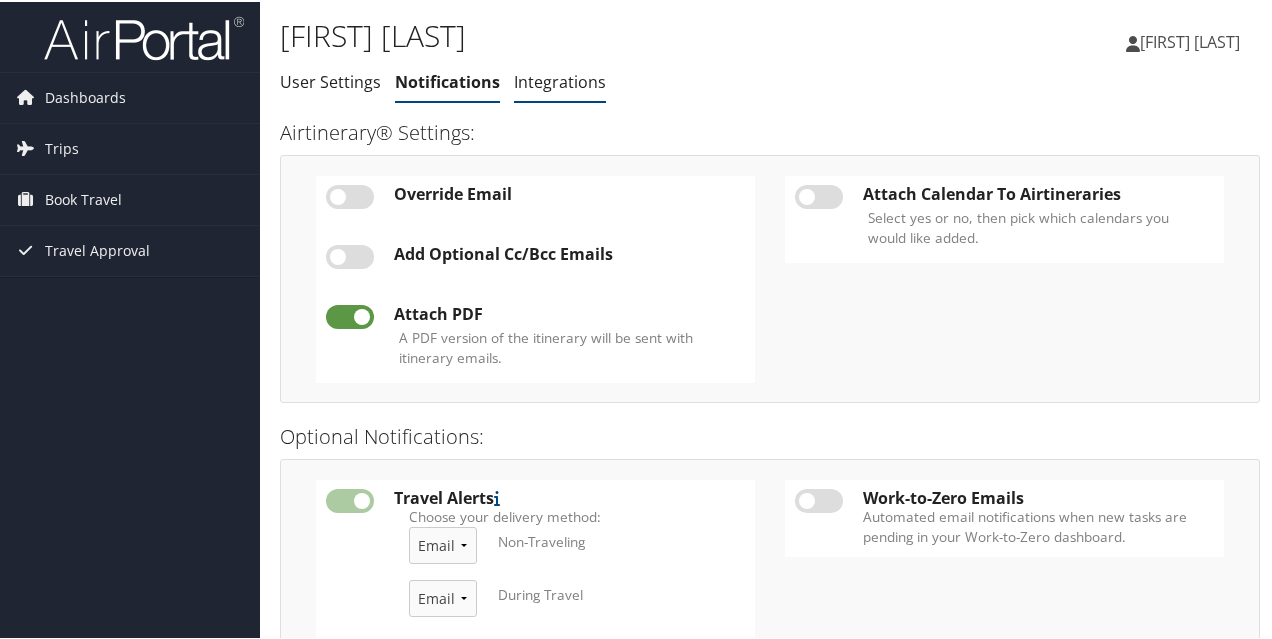 click on "Integrations" at bounding box center (560, 80) 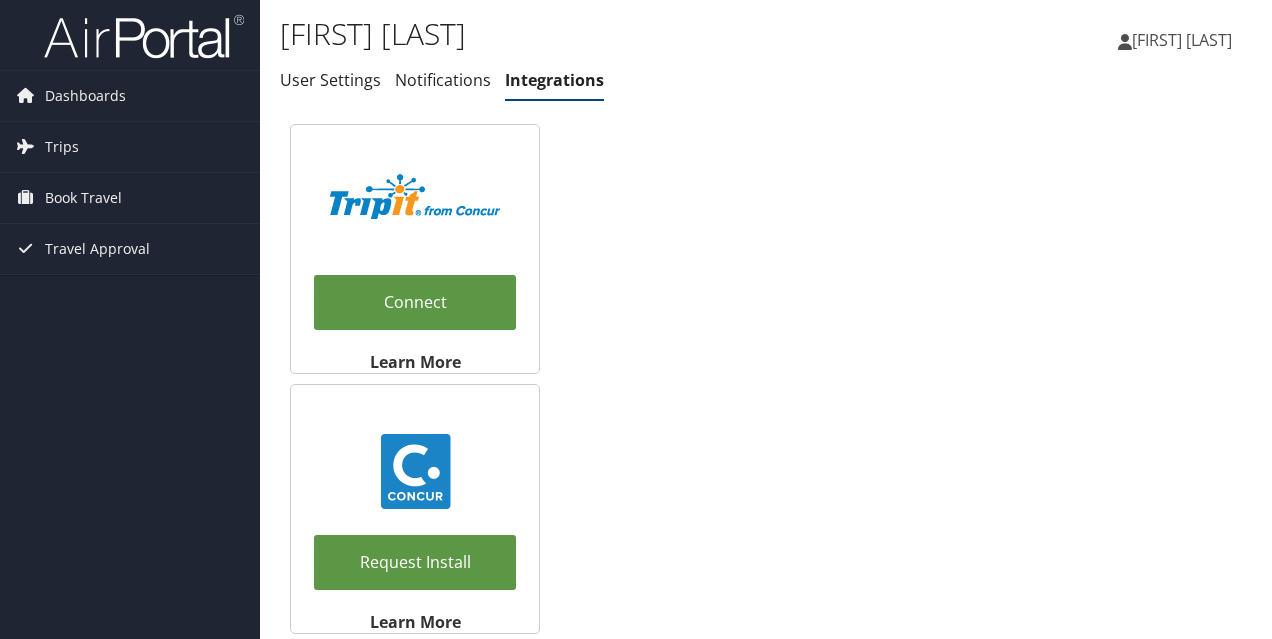 scroll, scrollTop: 0, scrollLeft: 0, axis: both 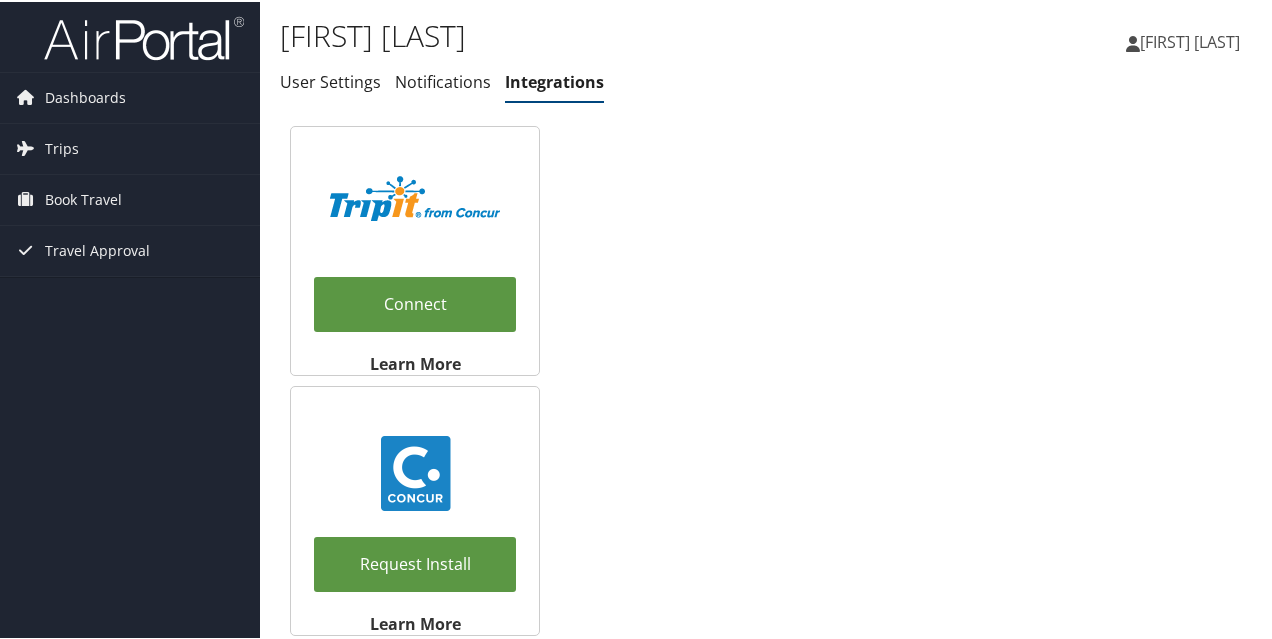 click on "[FIRST] [LAST]" at bounding box center [1190, 40] 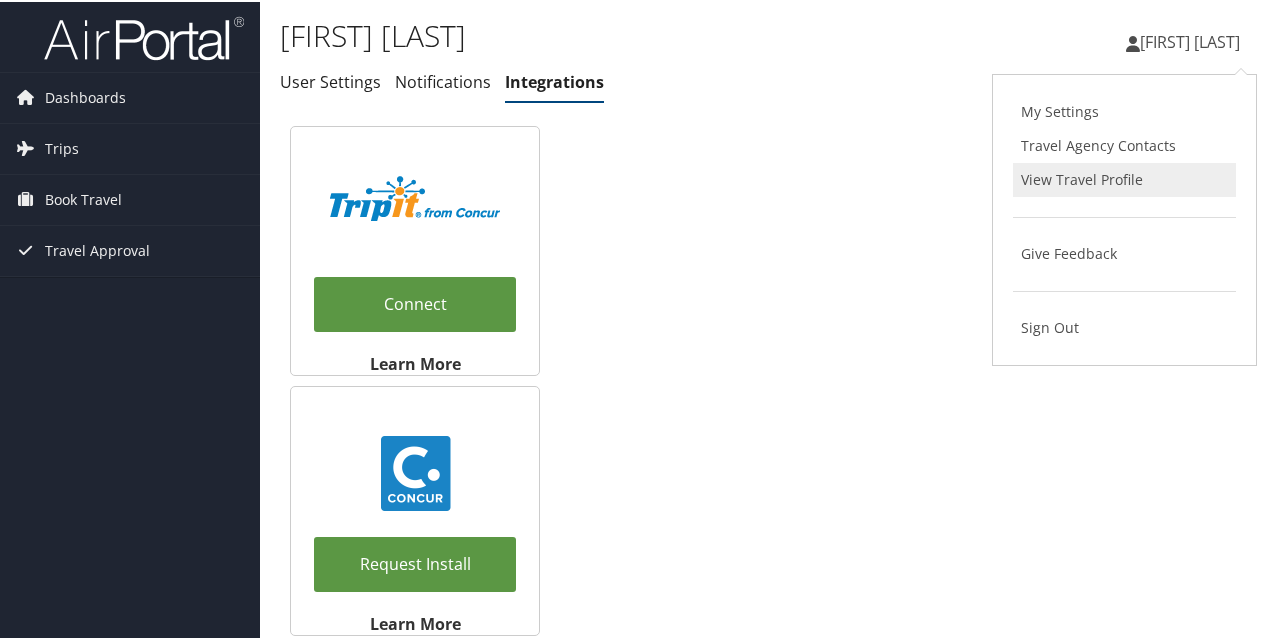 click on "View Travel Profile" at bounding box center [1124, 178] 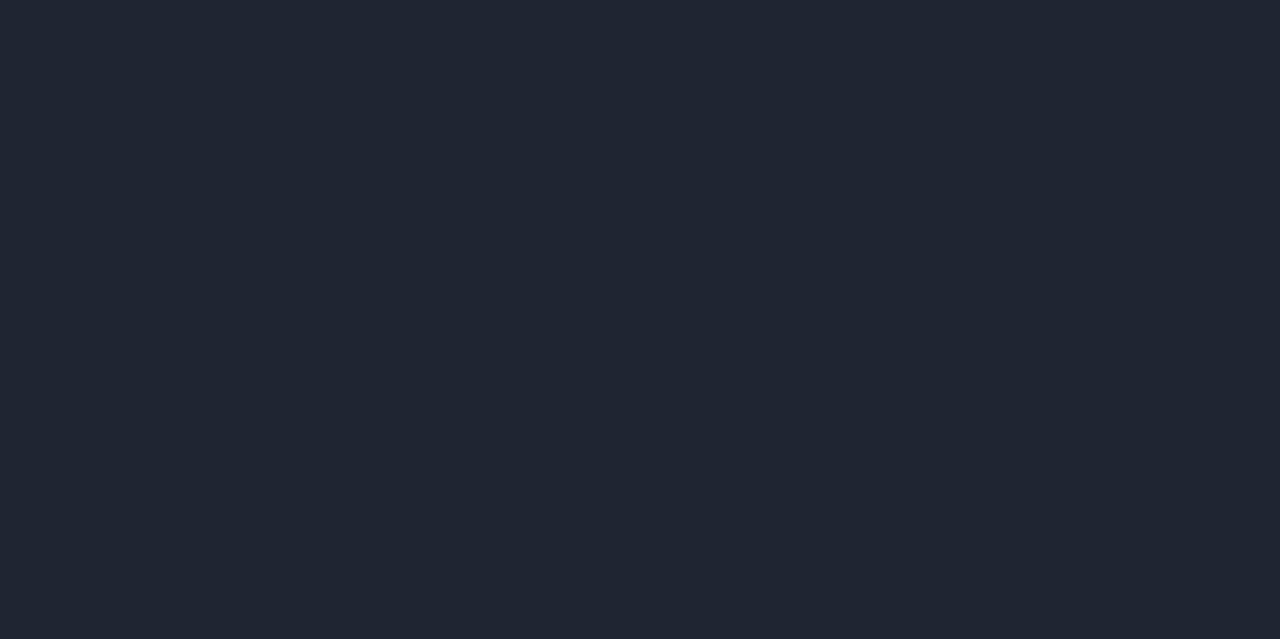 scroll, scrollTop: 0, scrollLeft: 0, axis: both 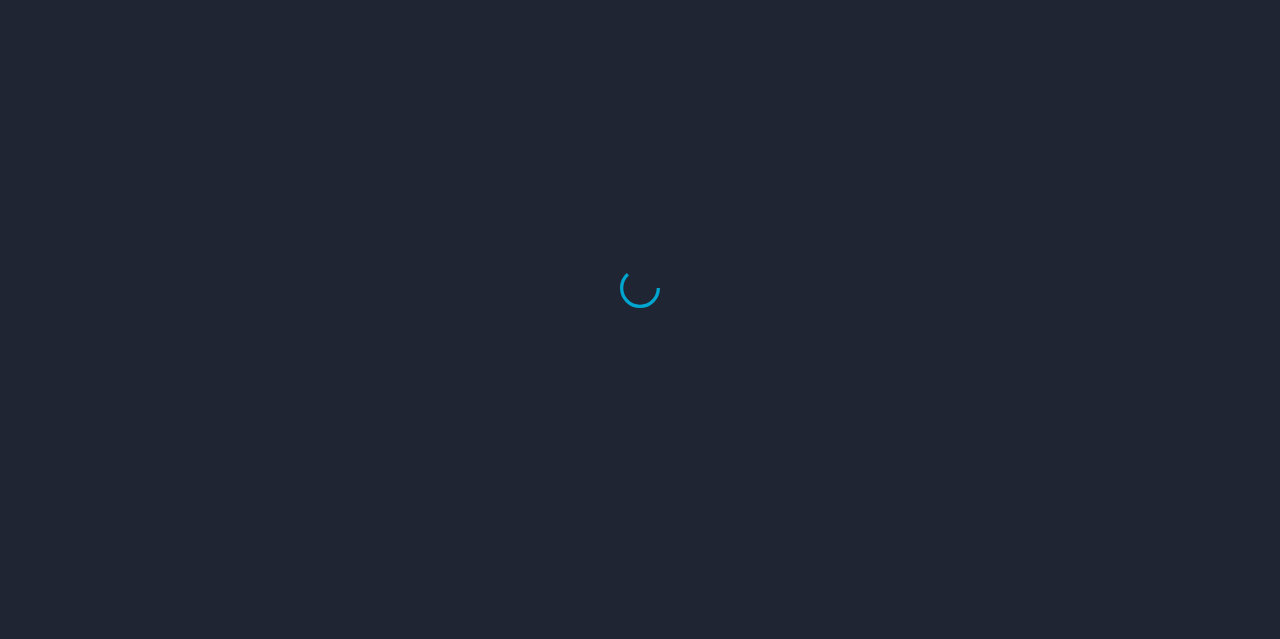 select on "US" 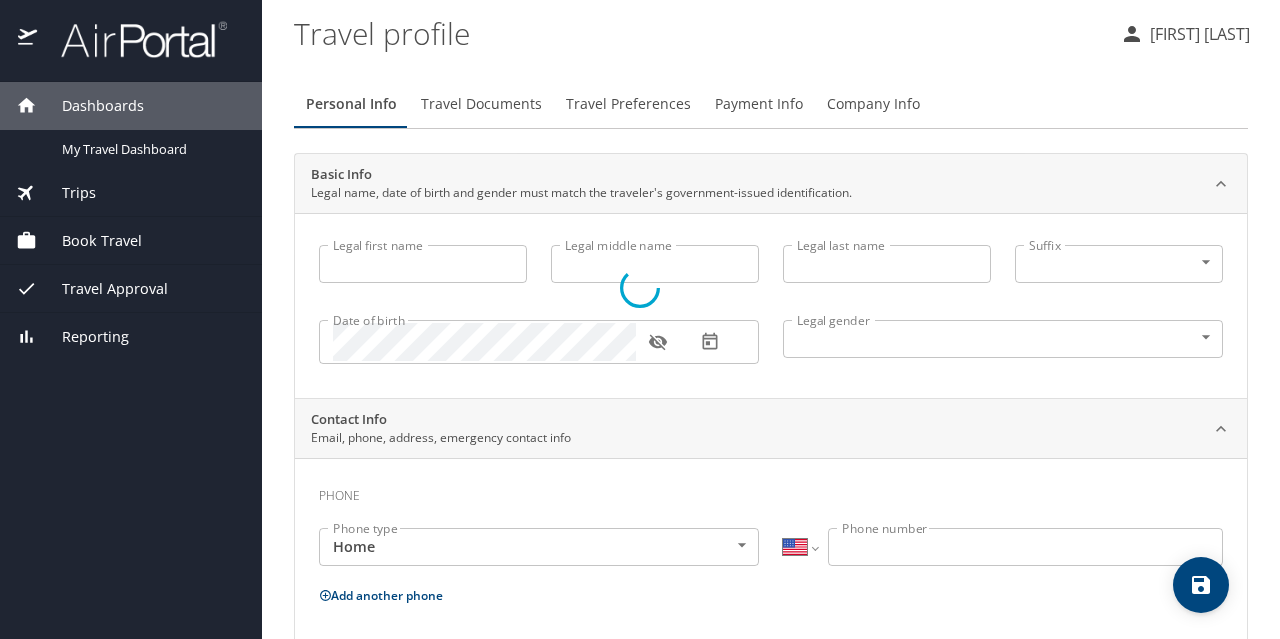 type on "[FIRST]" 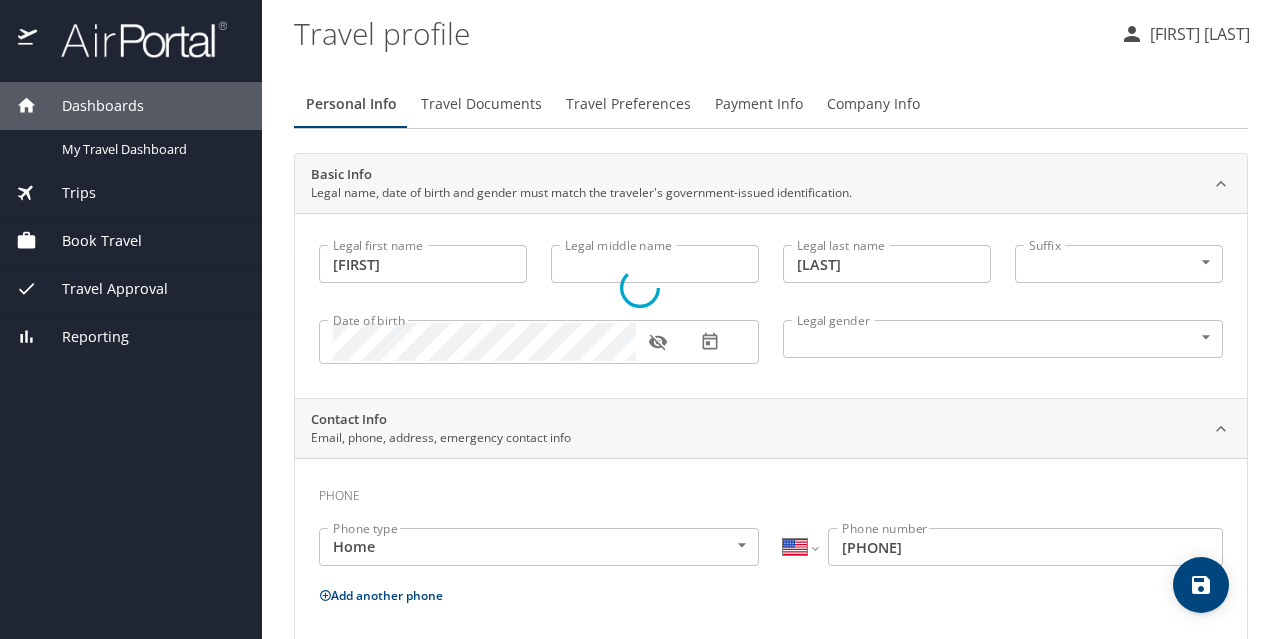 select on "US" 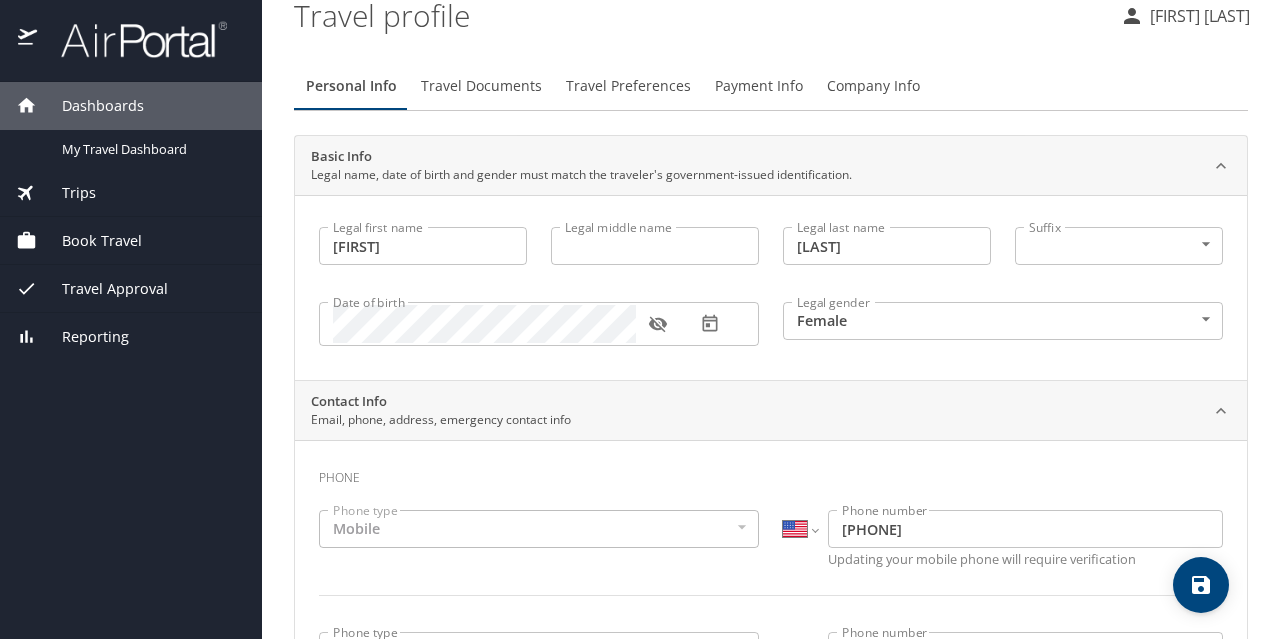 scroll, scrollTop: 0, scrollLeft: 0, axis: both 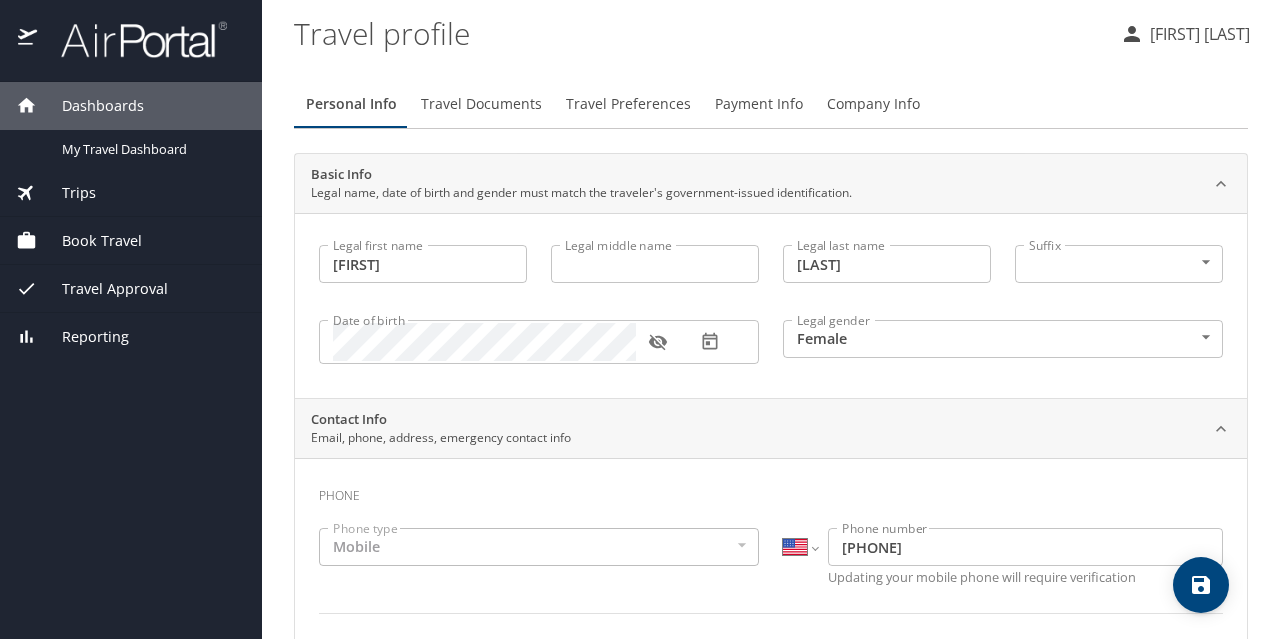 click on "Company Info" at bounding box center (873, 104) 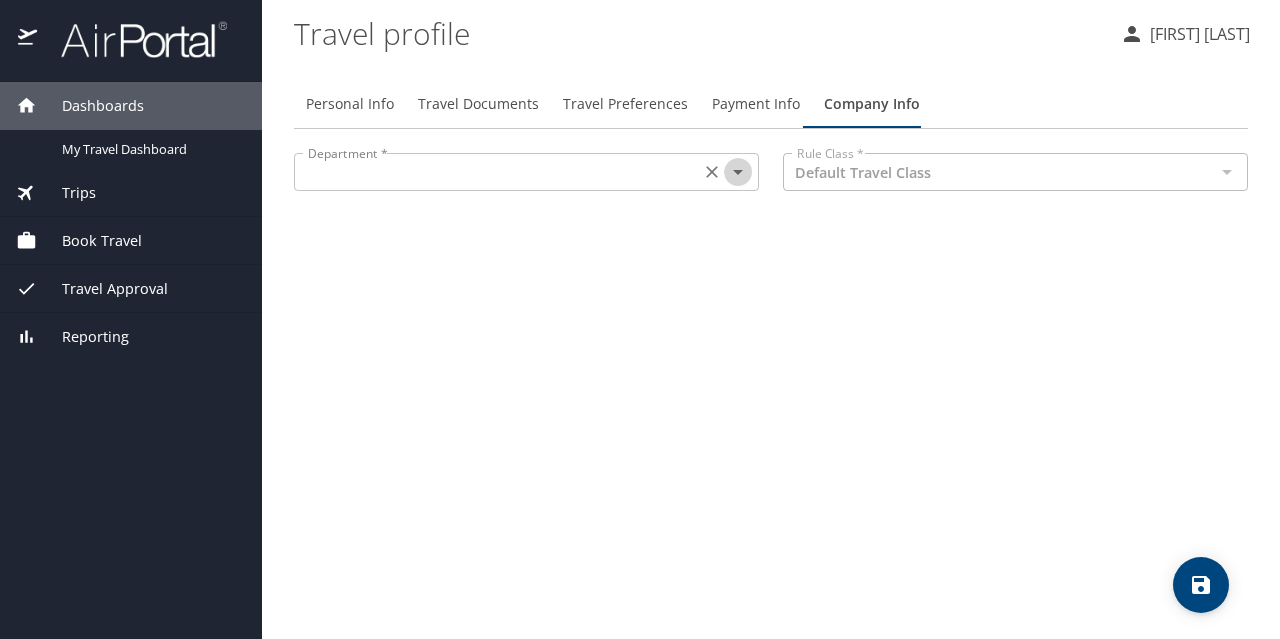 click 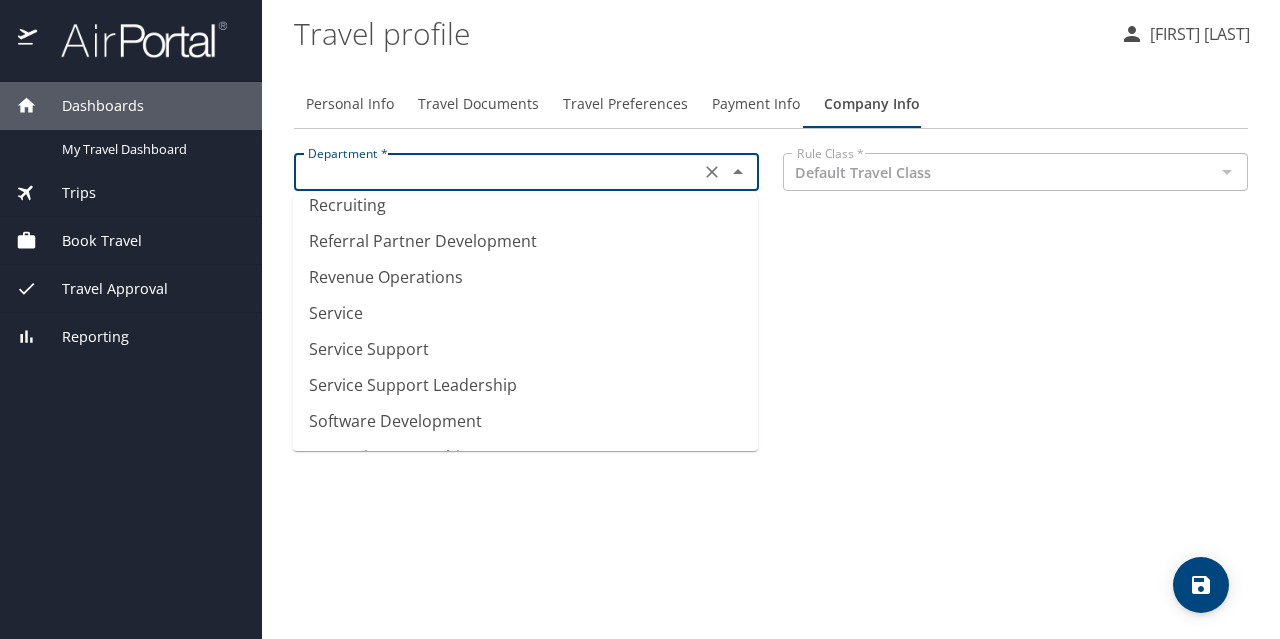 scroll, scrollTop: 1430, scrollLeft: 0, axis: vertical 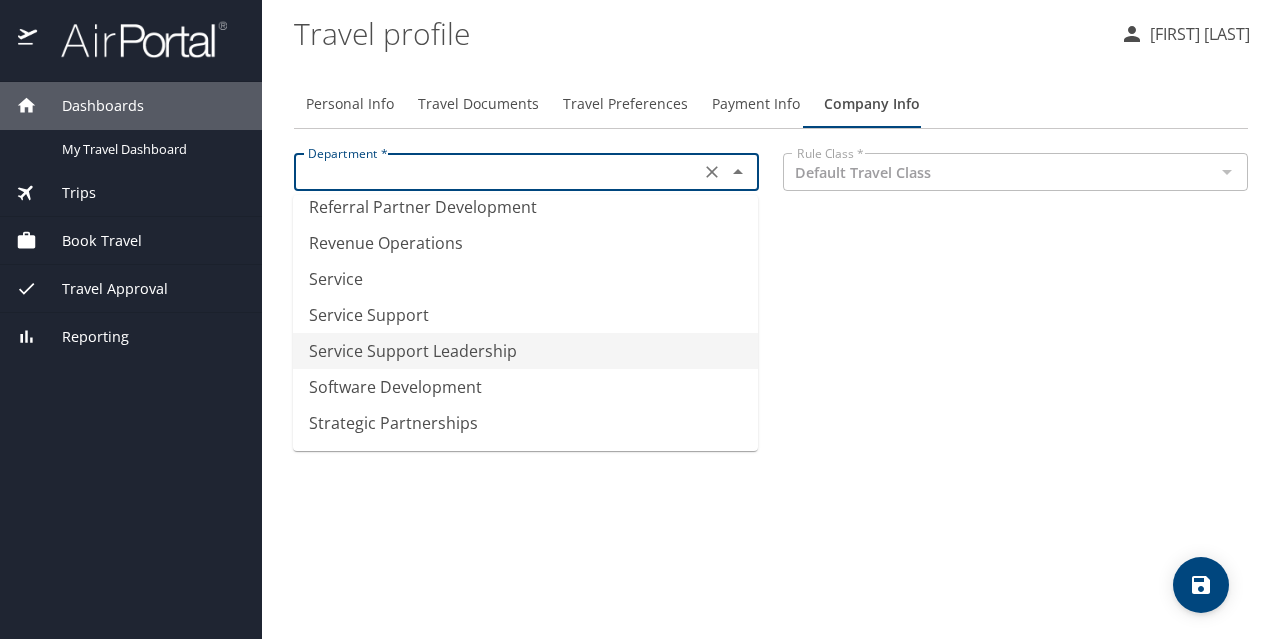 click on "Service Support Leadership" at bounding box center [525, 351] 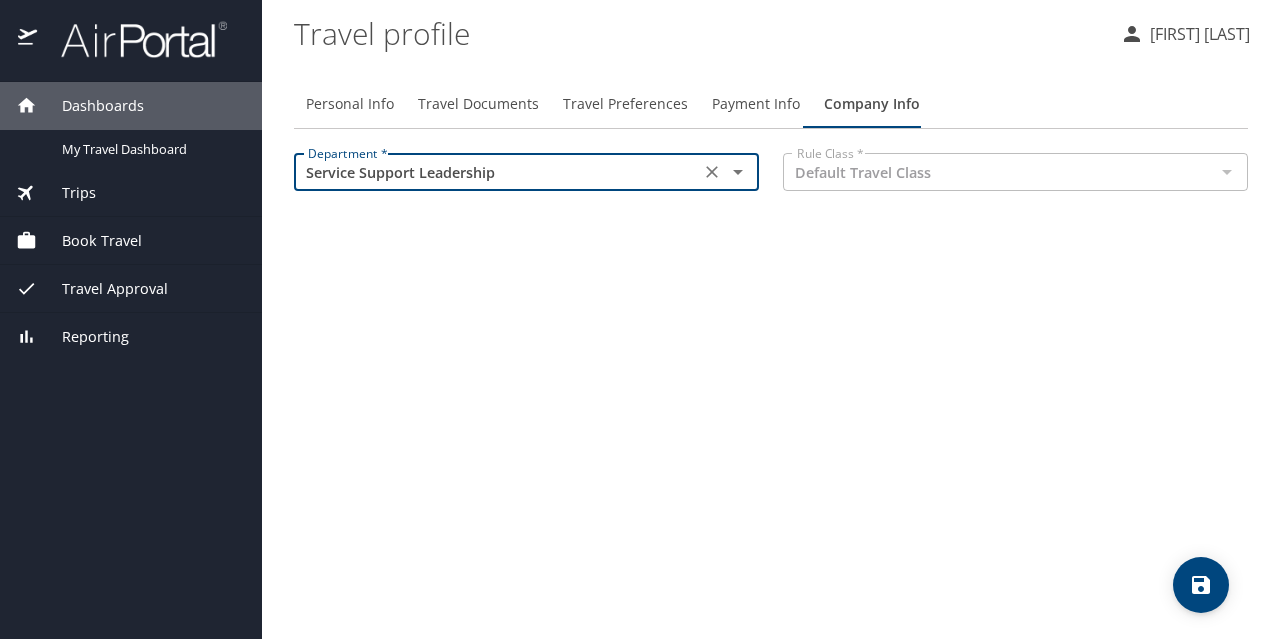 click at bounding box center [1226, 172] 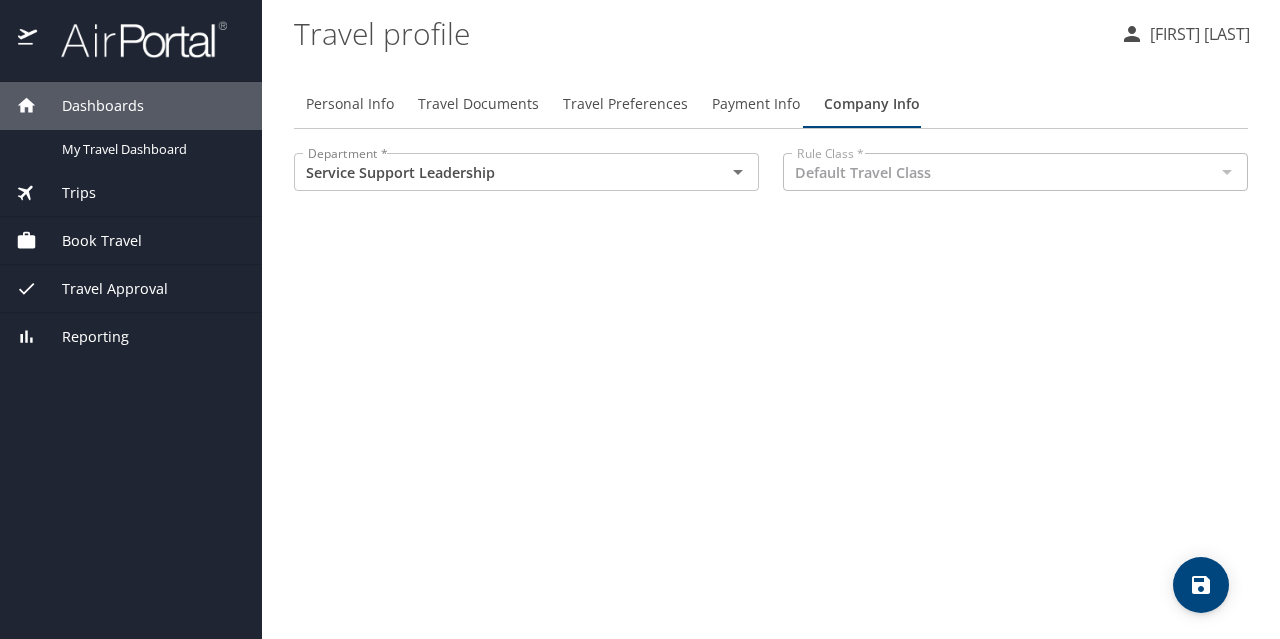 click on "Travel Preferences" at bounding box center [625, 104] 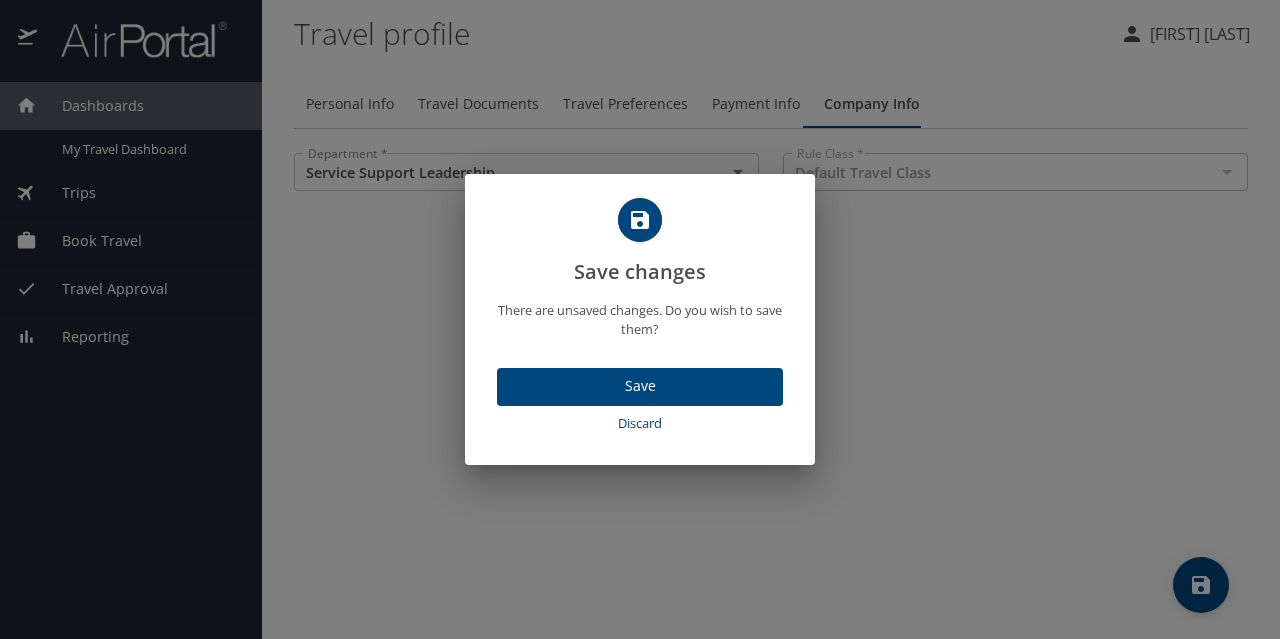 click on "Save" at bounding box center [640, 386] 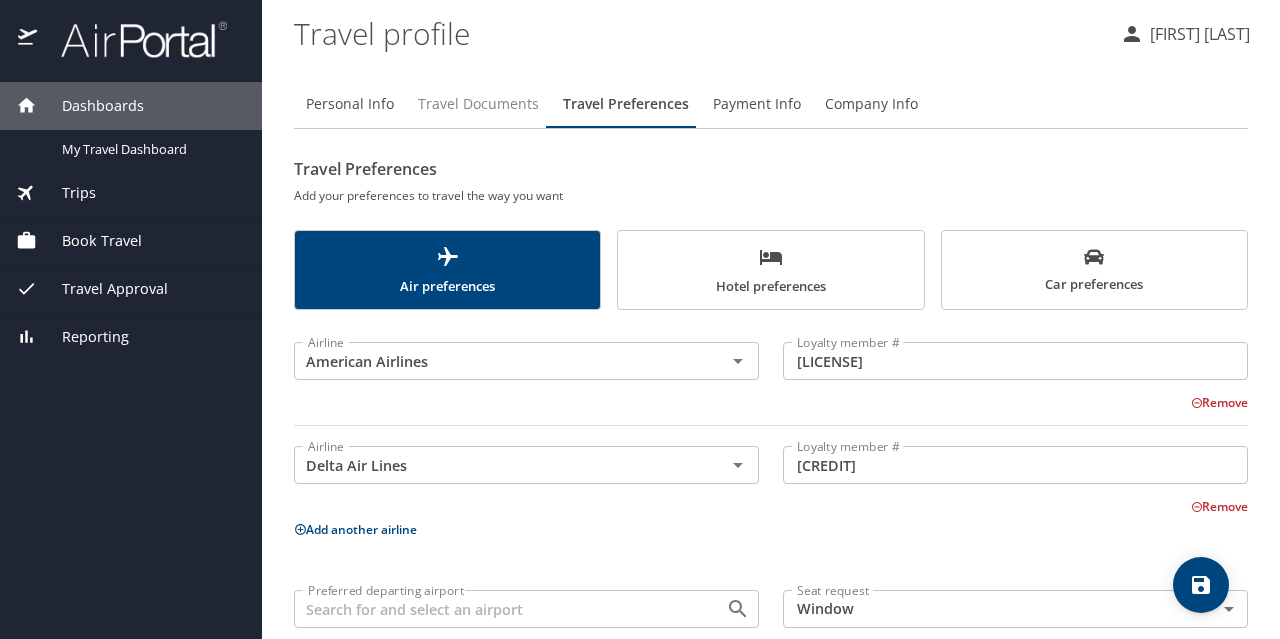 click on "Travel Documents" at bounding box center [478, 104] 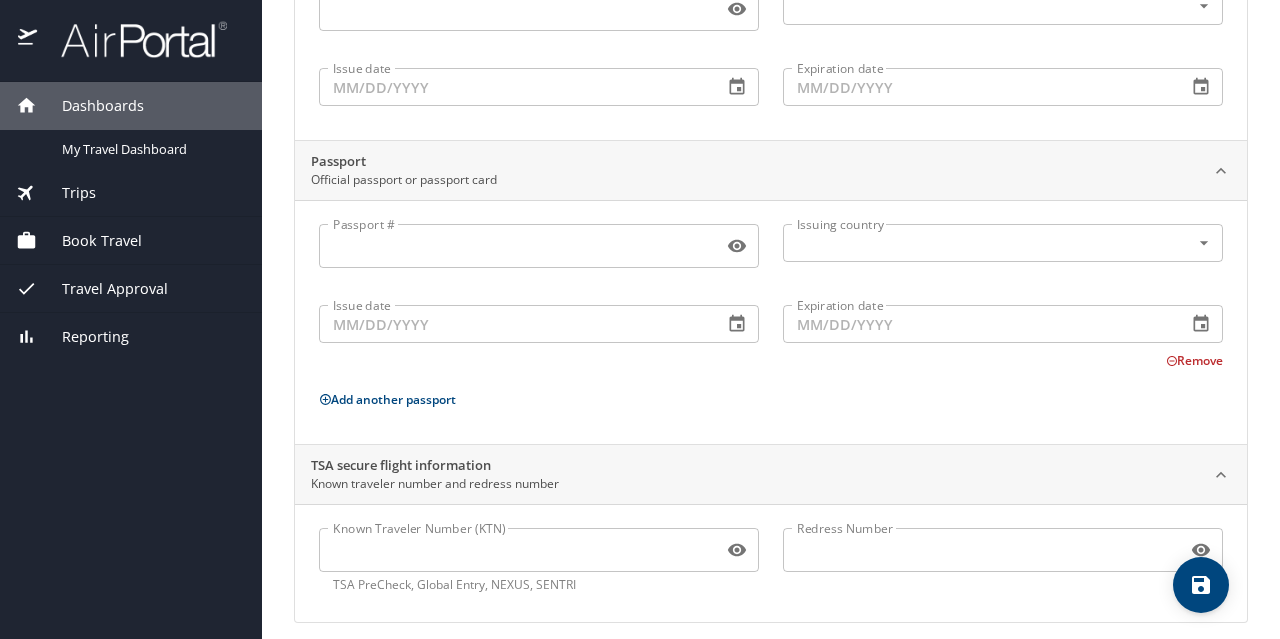 scroll, scrollTop: 0, scrollLeft: 0, axis: both 